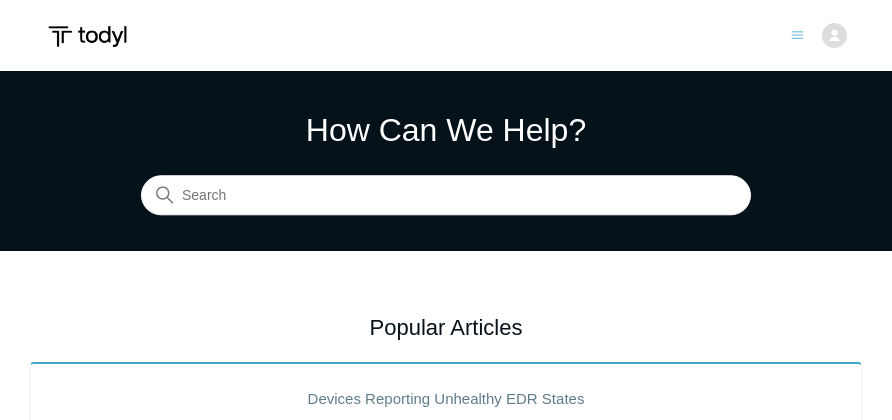 scroll, scrollTop: 0, scrollLeft: 0, axis: both 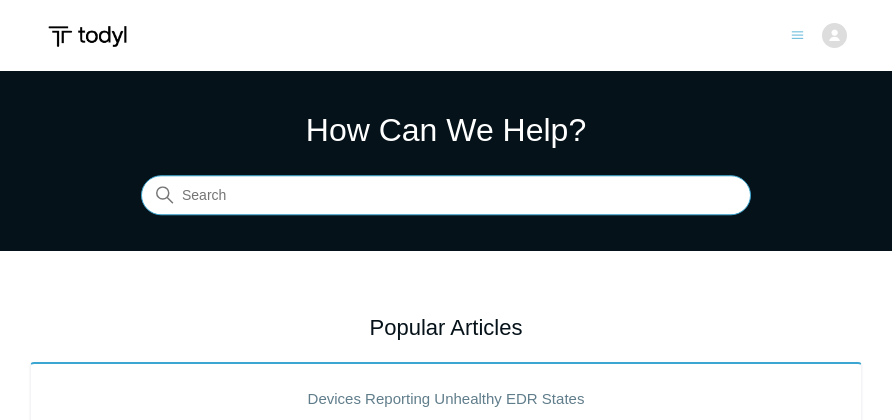 click at bounding box center (446, 196) 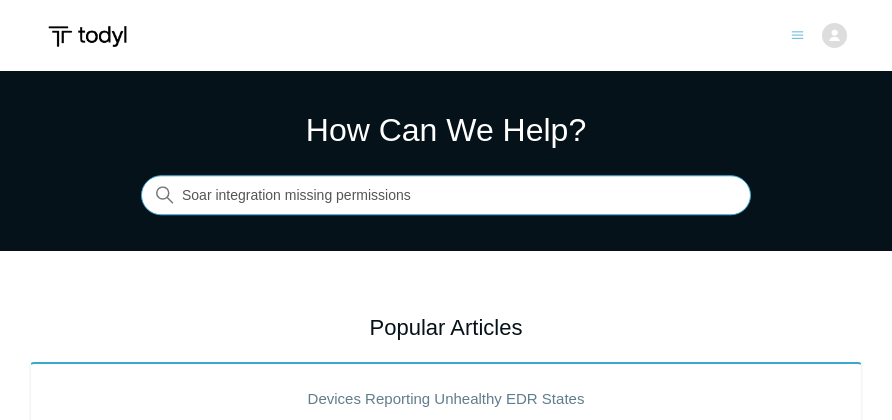 type on "Soar integration missing permissions" 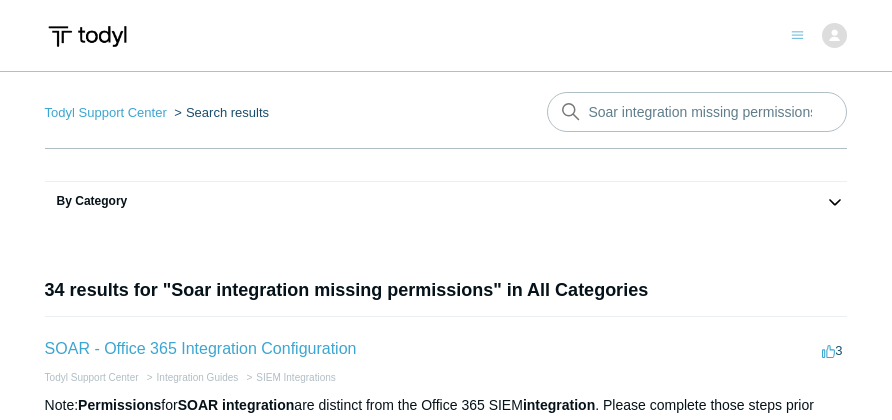 scroll, scrollTop: 66, scrollLeft: 0, axis: vertical 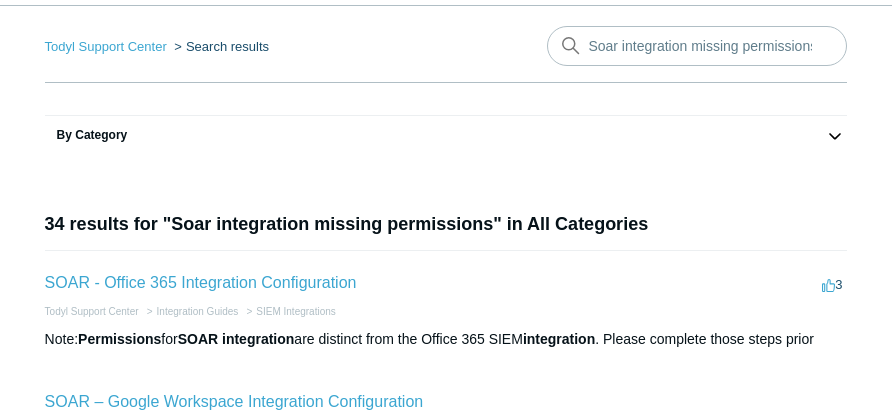 click on "Todyl Support Center
Search results
Soar integration missing permissions
By Category
All Categories
(34)
Integration Guides
(24)
FAQs and Other
(5)
(2) (1) (1)" at bounding box center [446, 785] 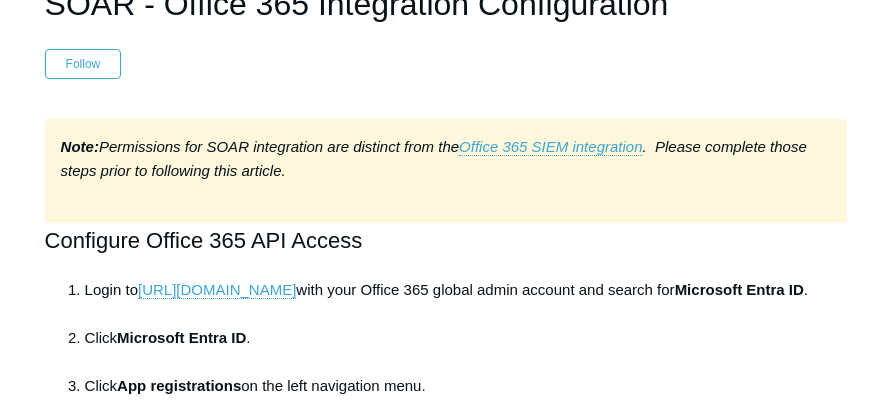 scroll, scrollTop: 333, scrollLeft: 0, axis: vertical 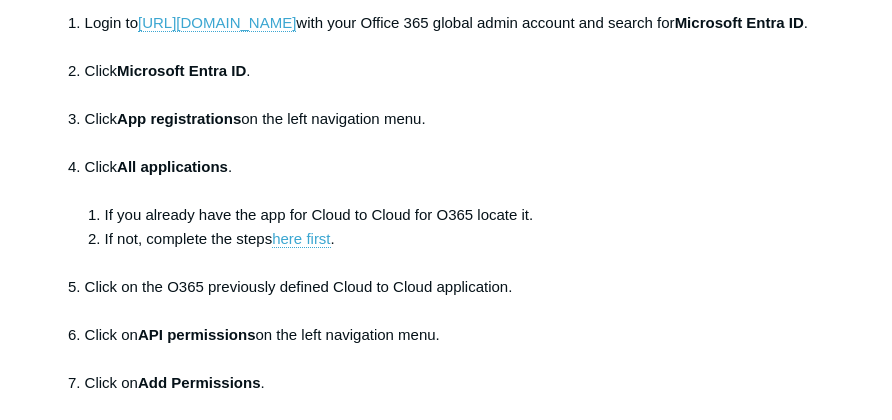 click on "Click  App registrations  on the left navigation menu." at bounding box center (466, 131) 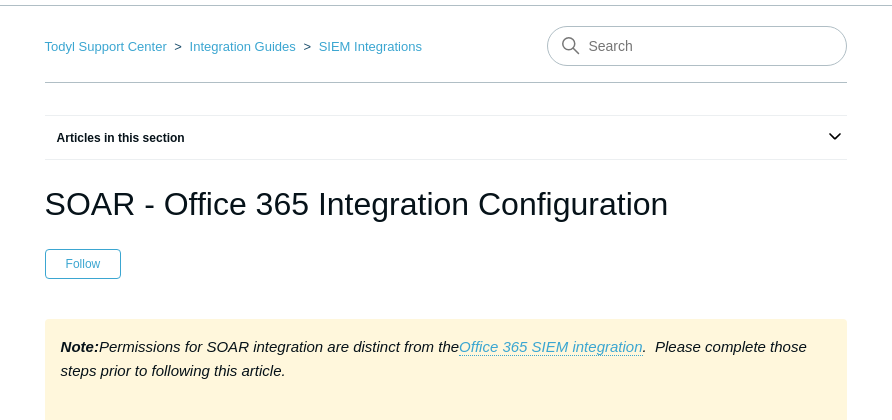 scroll, scrollTop: 0, scrollLeft: 0, axis: both 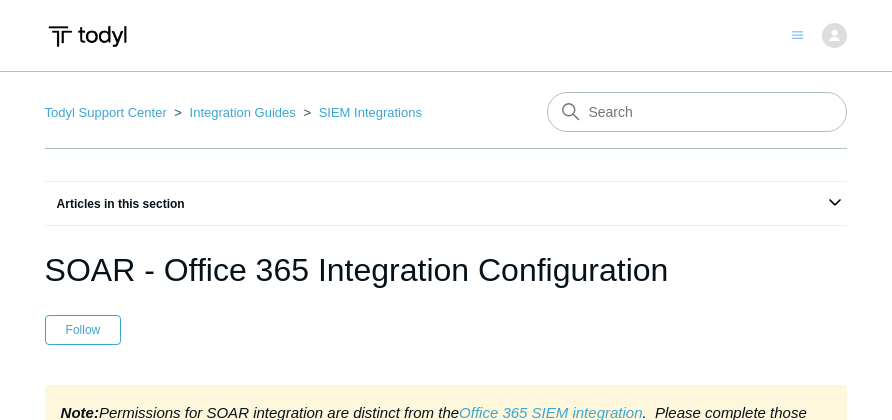 drag, startPoint x: 261, startPoint y: 218, endPoint x: 250, endPoint y: 216, distance: 11.18034 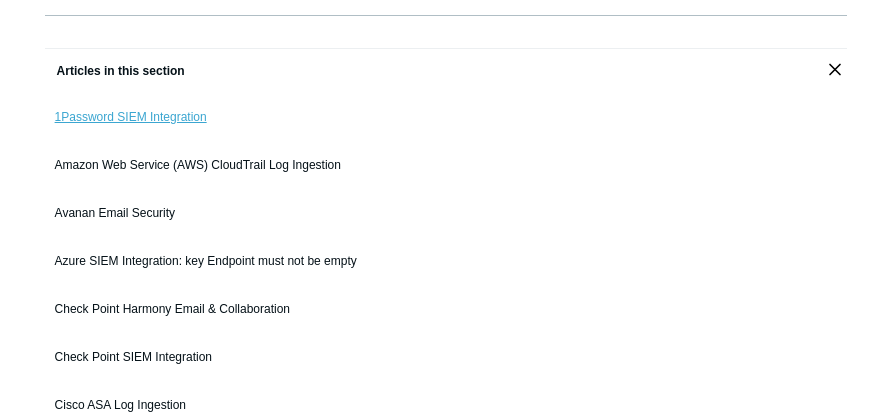scroll, scrollTop: 0, scrollLeft: 0, axis: both 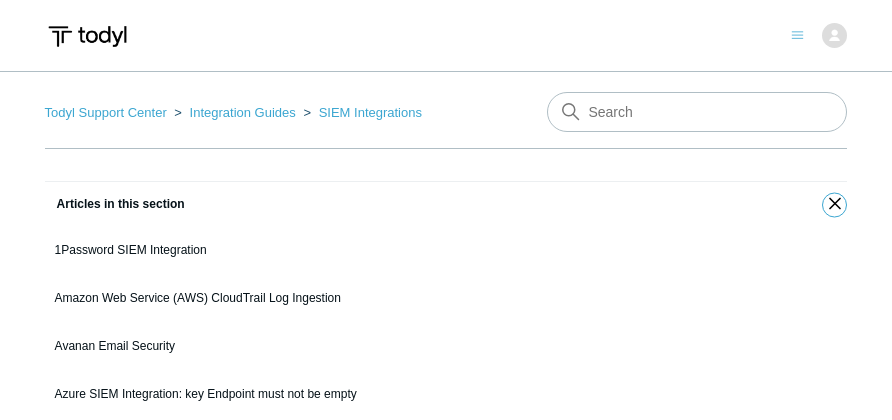 click 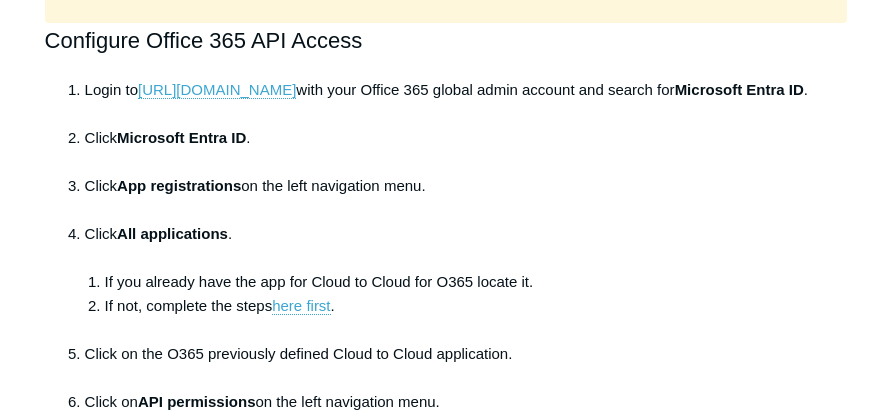 scroll, scrollTop: 533, scrollLeft: 0, axis: vertical 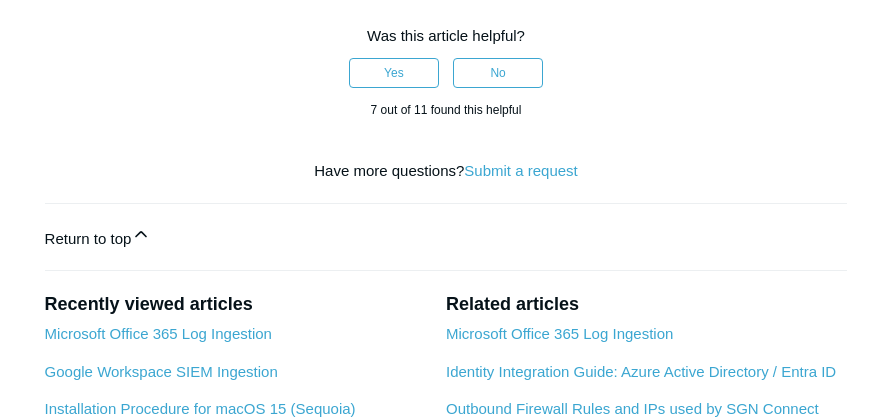 click on "Login to  https://portal.azure.com  with your Office 365 global admin account and search for  Microsoft Entra ID .
Click  Microsoft Entra ID .
Click  App registrations  on the left navigation menu.
Click  All applications .
If you already have the app for Cloud to Cloud for O365 locate it.
If not, complete the steps  here first .
Click on the O365 previously defined Cloud to Cloud application.
Click on  API permissions  on the left navigation menu.
Click on  Add Permissions .
In the left drawer click on  Microsoft Graph .
Click on  Application permissions .
For Delete User, navigate to User and check  User.ReadWrite.All .
For Disable User, check  User.ManageIdentities.All  and  User.EnableDisableAccount.All .
For Revoke Session, select  Directory.ReadWrite.All.
Click  Grant Admin Consent ." at bounding box center [456, -594] 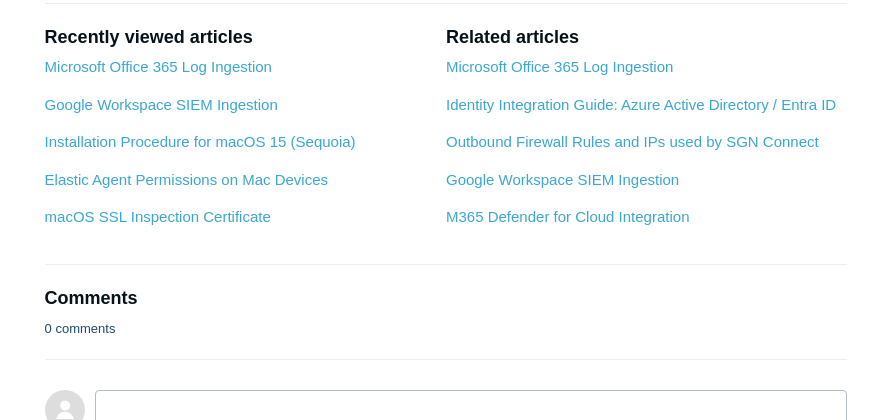 scroll, scrollTop: 1800, scrollLeft: 0, axis: vertical 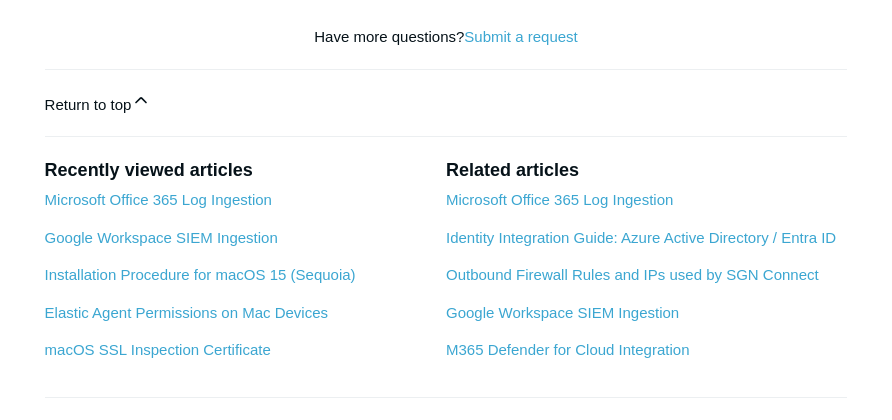 click on "User.ReadWrite.All" at bounding box center (447, -597) 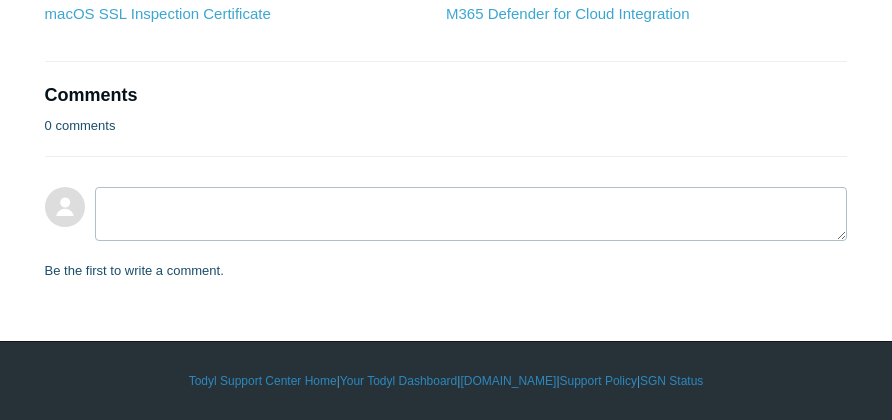 scroll, scrollTop: 2266, scrollLeft: 0, axis: vertical 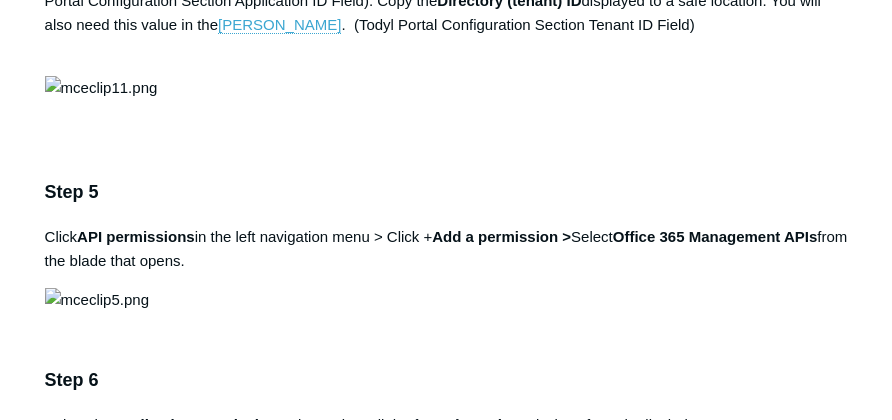drag, startPoint x: 197, startPoint y: 71, endPoint x: 181, endPoint y: 71, distance: 16 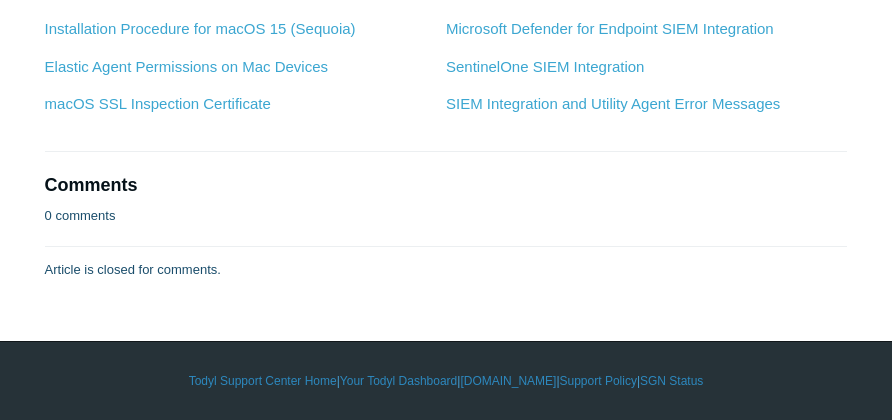 scroll, scrollTop: 7400, scrollLeft: 0, axis: vertical 